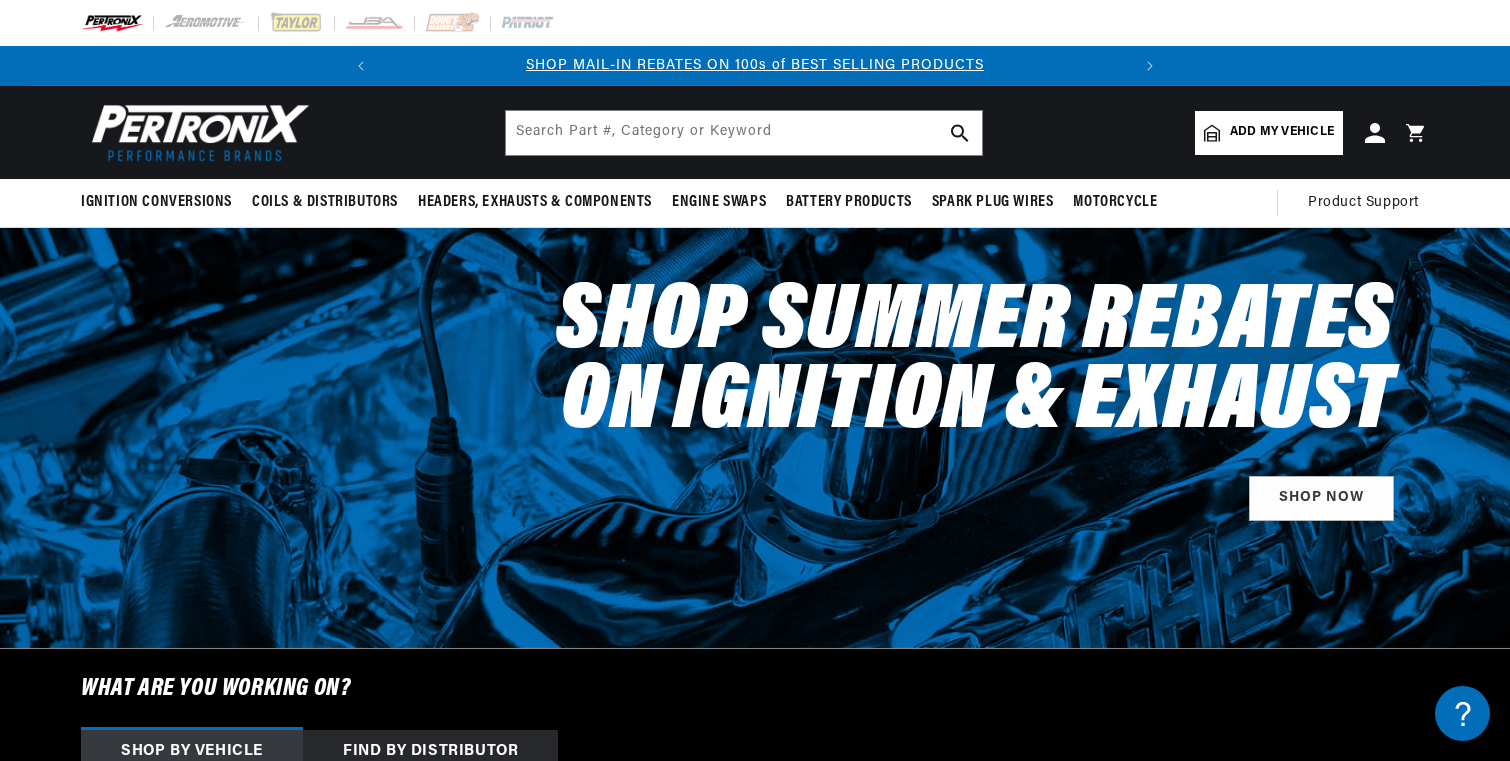 scroll, scrollTop: 0, scrollLeft: 0, axis: both 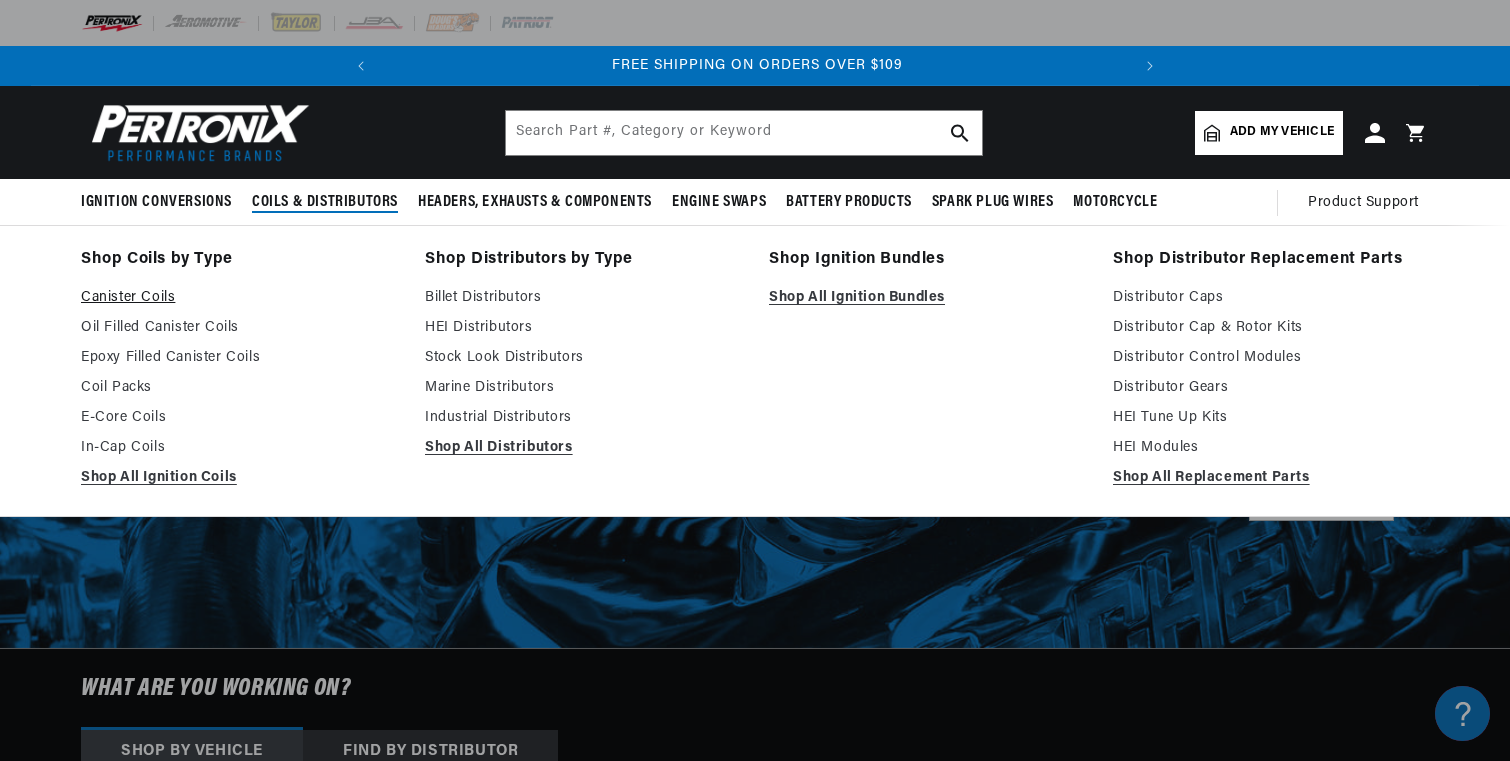 click on "Canister Coils" at bounding box center (239, 298) 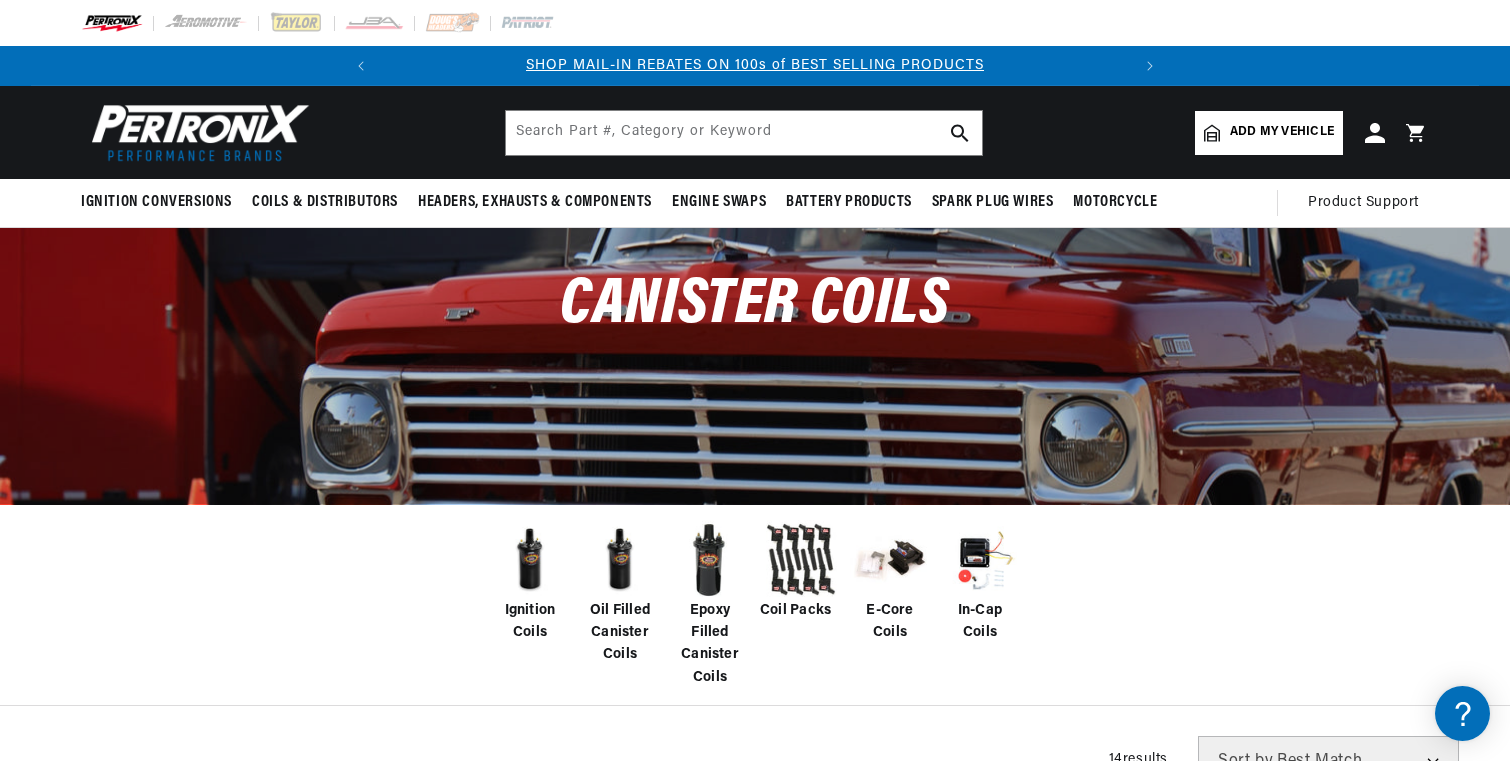 scroll, scrollTop: 500, scrollLeft: 0, axis: vertical 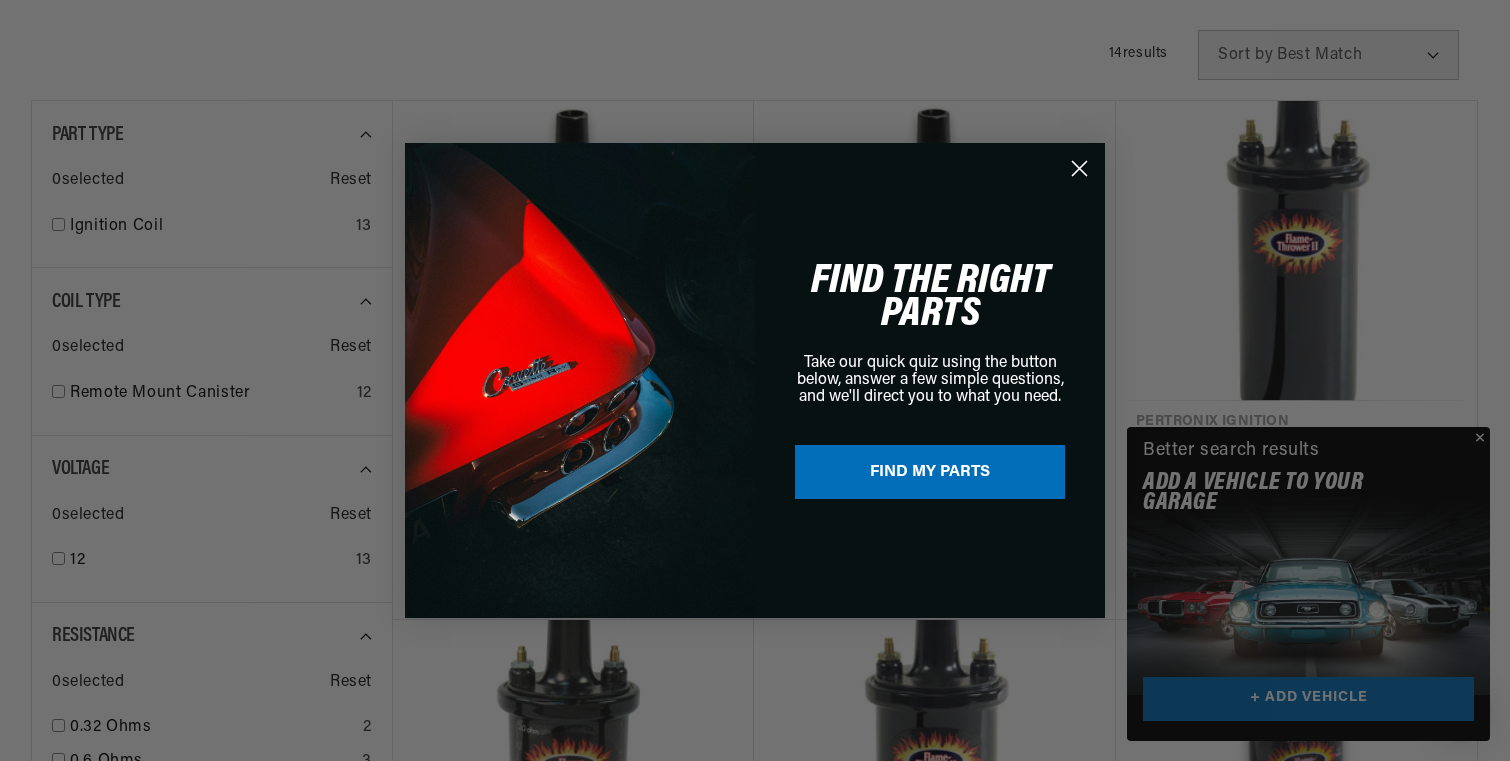 click on "Close dialog FIND THE RIGHT PARTS Take our quick quiz using the button below, answer a few simple questions, and we'll direct you to what you need. FIND MY PARTS Submit" at bounding box center [755, 380] 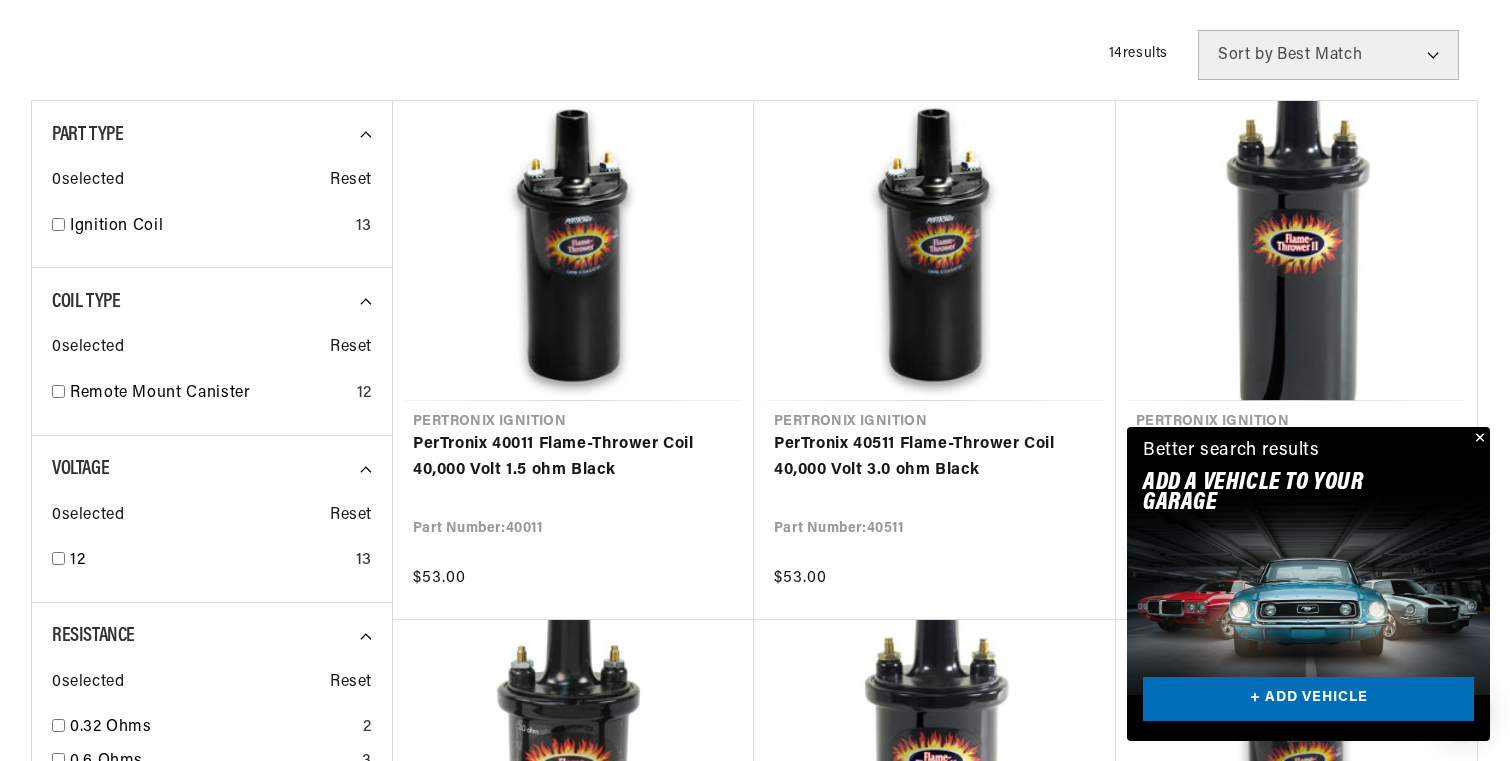 click at bounding box center [1478, 439] 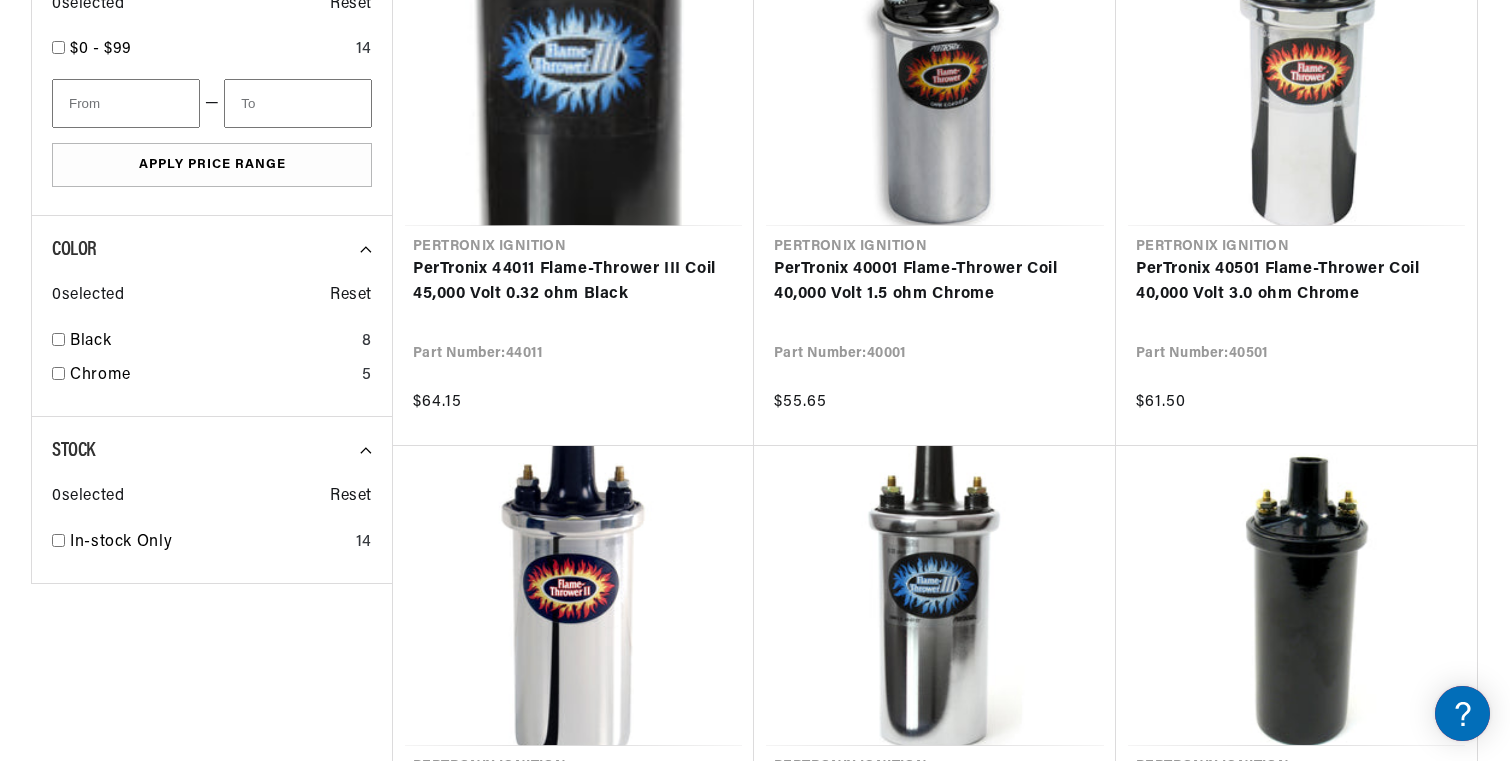 scroll, scrollTop: 2157, scrollLeft: 0, axis: vertical 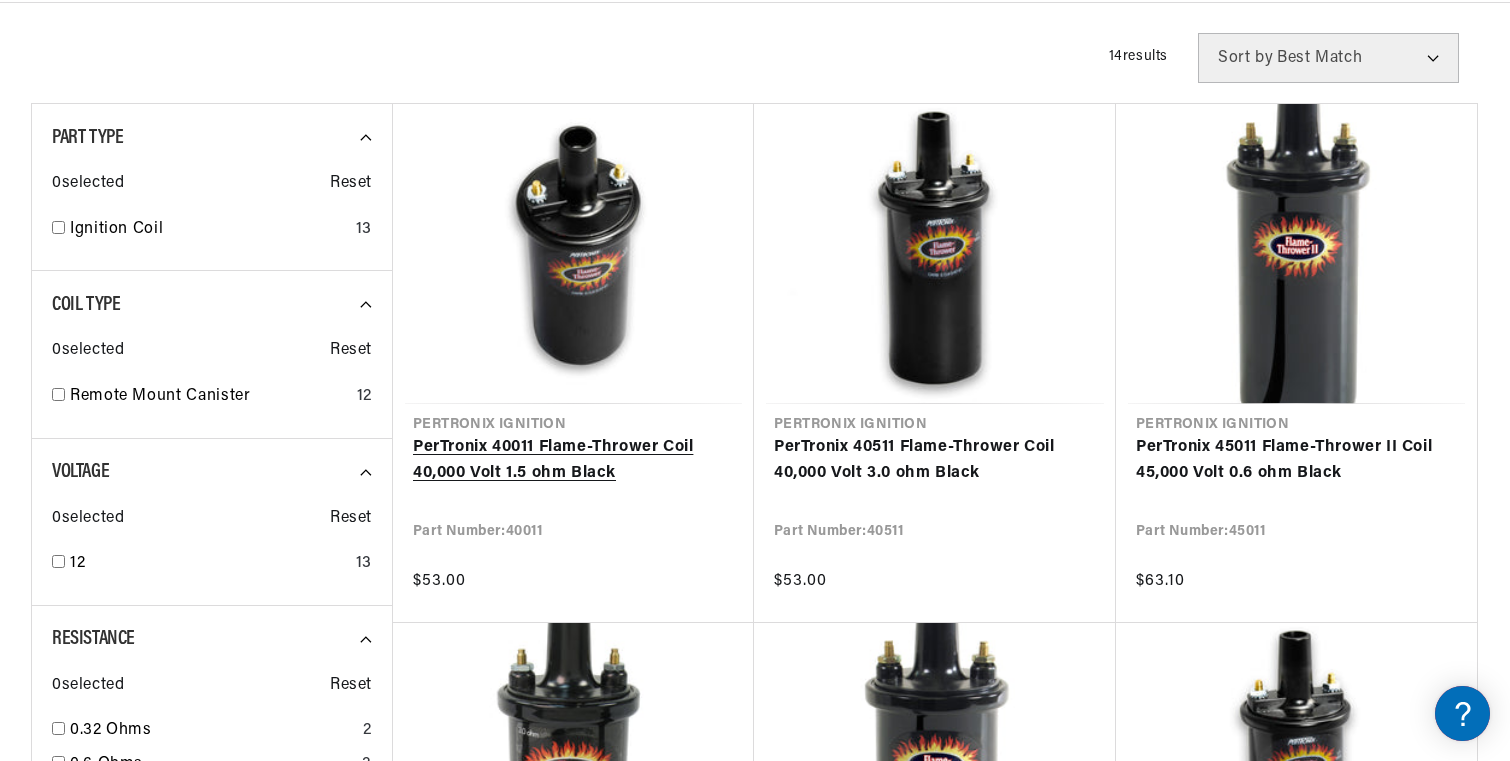 click on "PerTronix 40011 Flame-Thrower Coil 40,000 Volt 1.5 ohm Black" at bounding box center (573, 460) 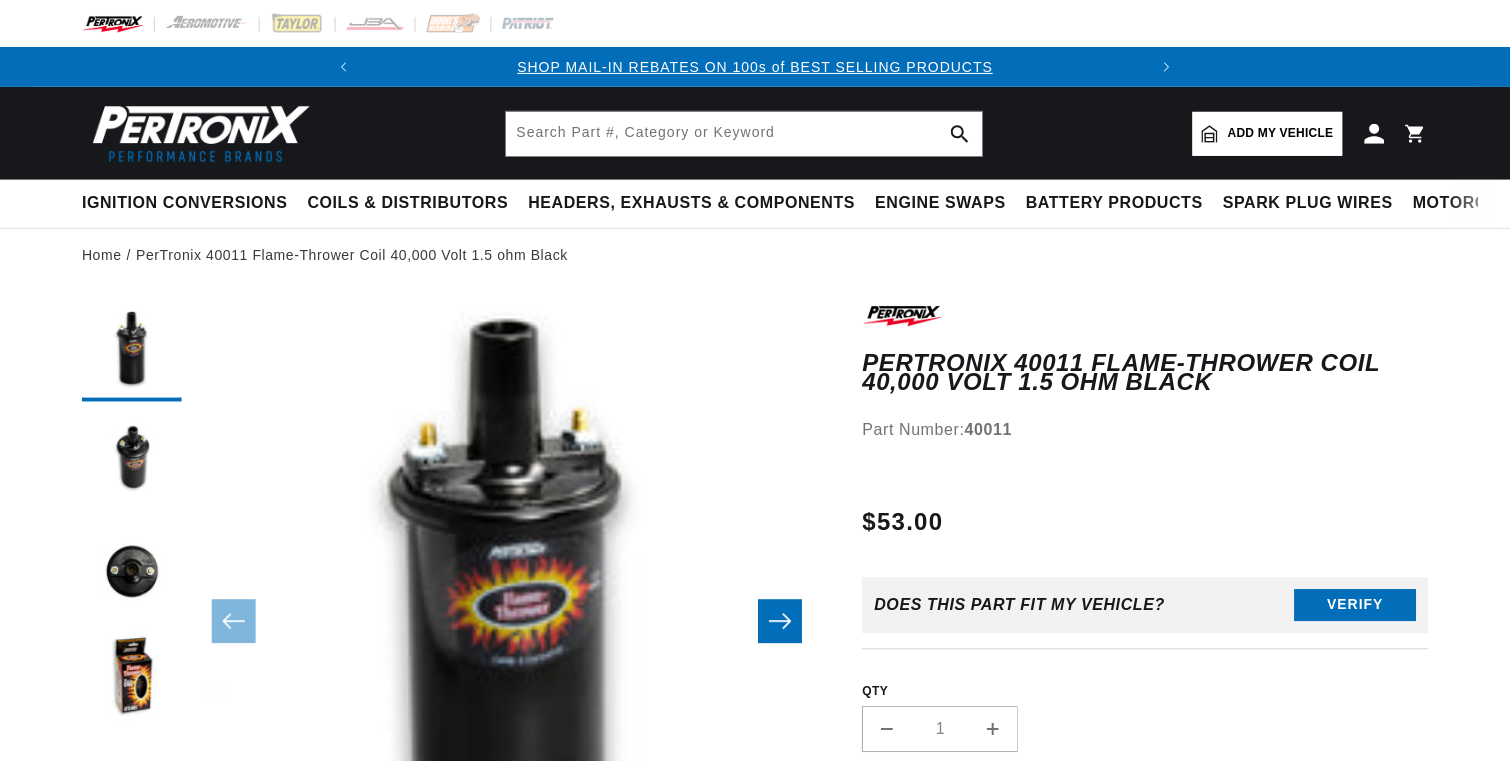 scroll, scrollTop: 0, scrollLeft: 0, axis: both 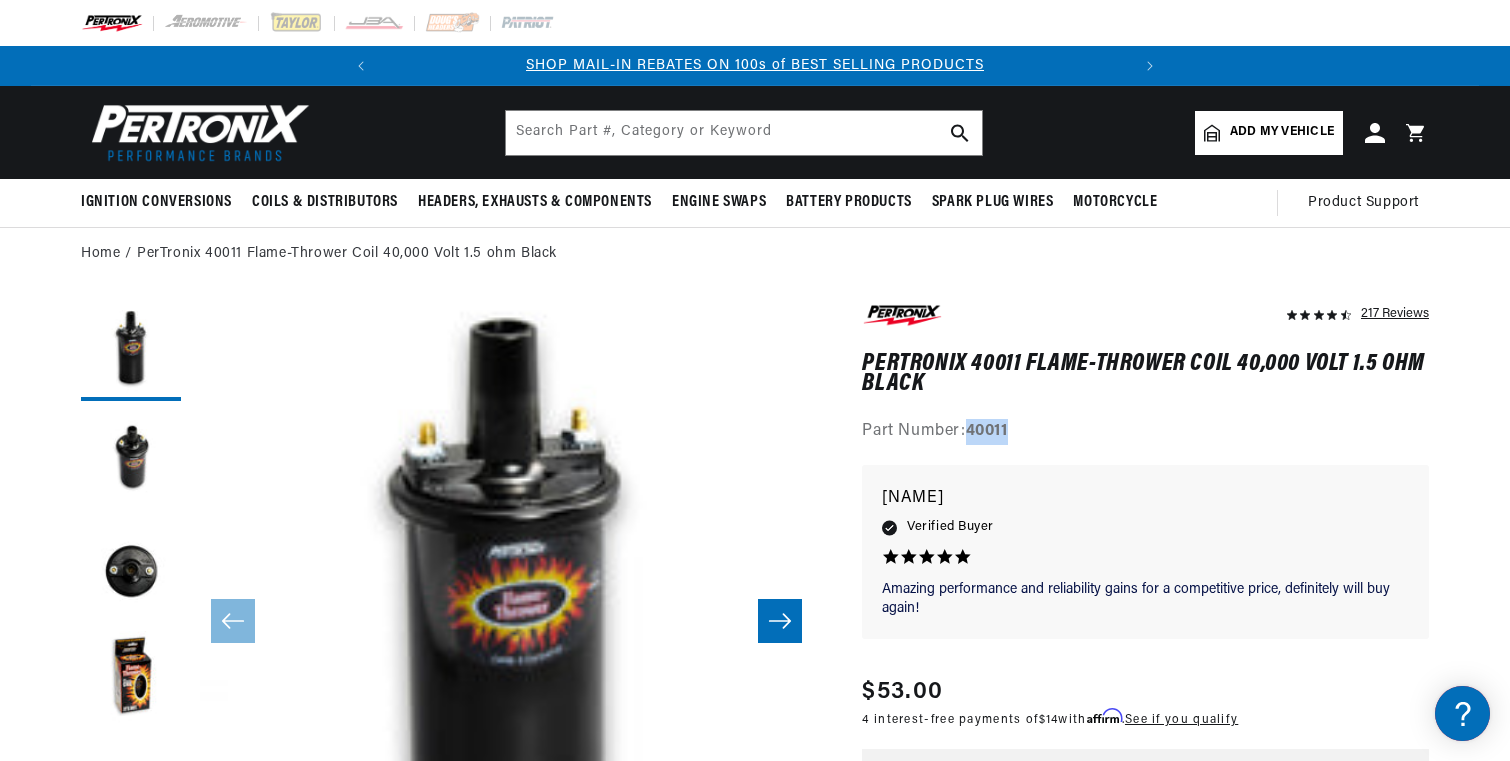 drag, startPoint x: 1021, startPoint y: 429, endPoint x: 971, endPoint y: 435, distance: 50.358715 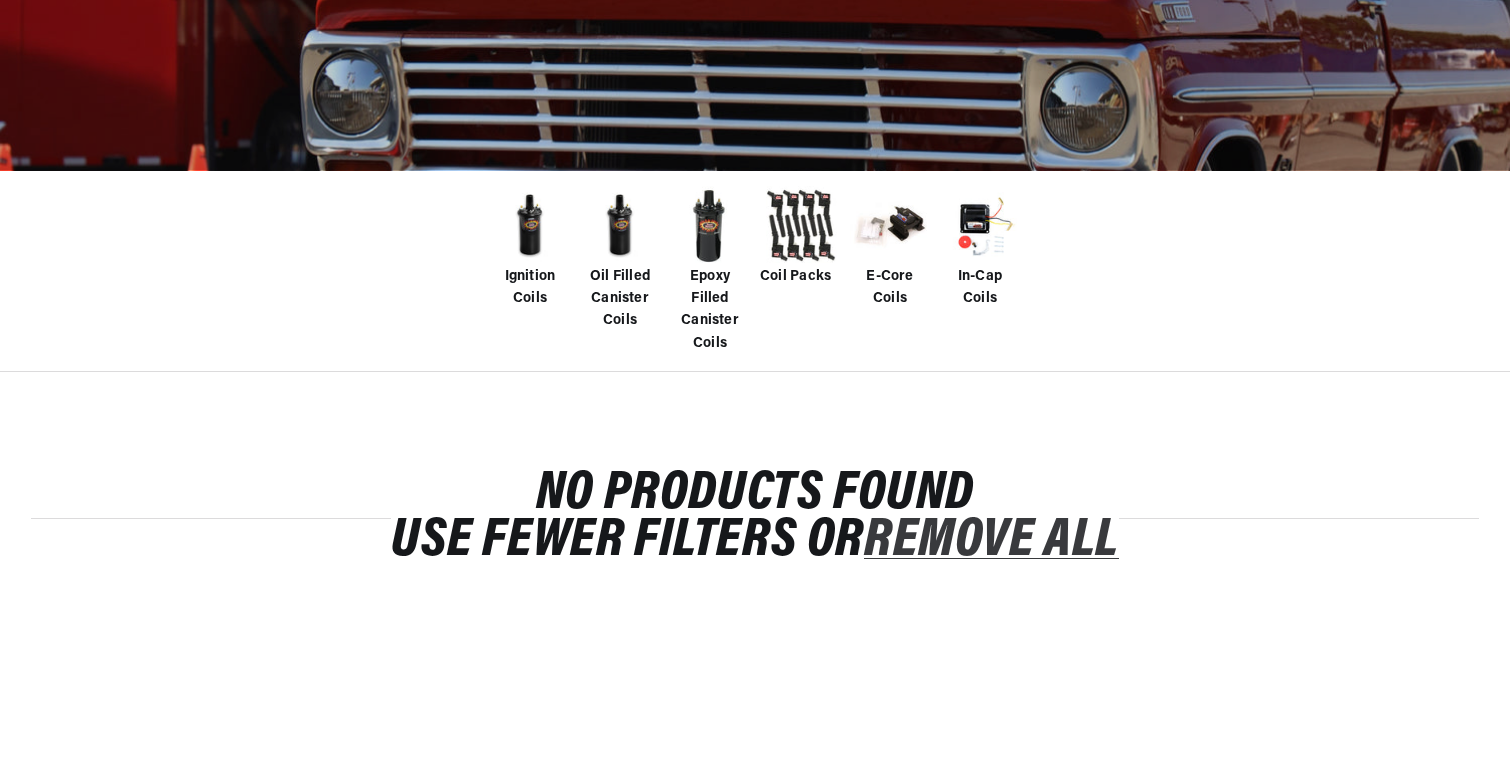 scroll, scrollTop: 703, scrollLeft: 0, axis: vertical 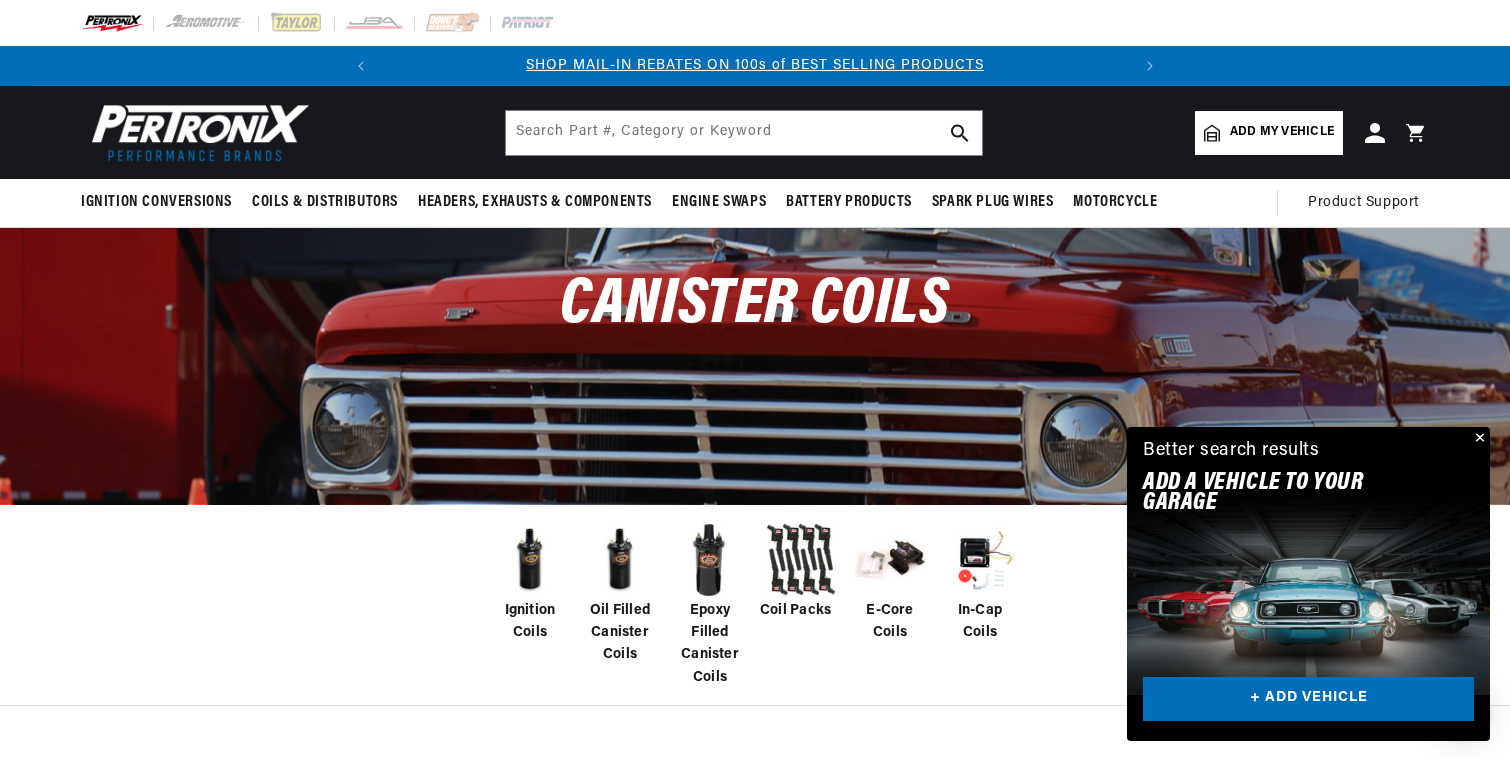 click on "Ignition Coils" at bounding box center (530, 622) 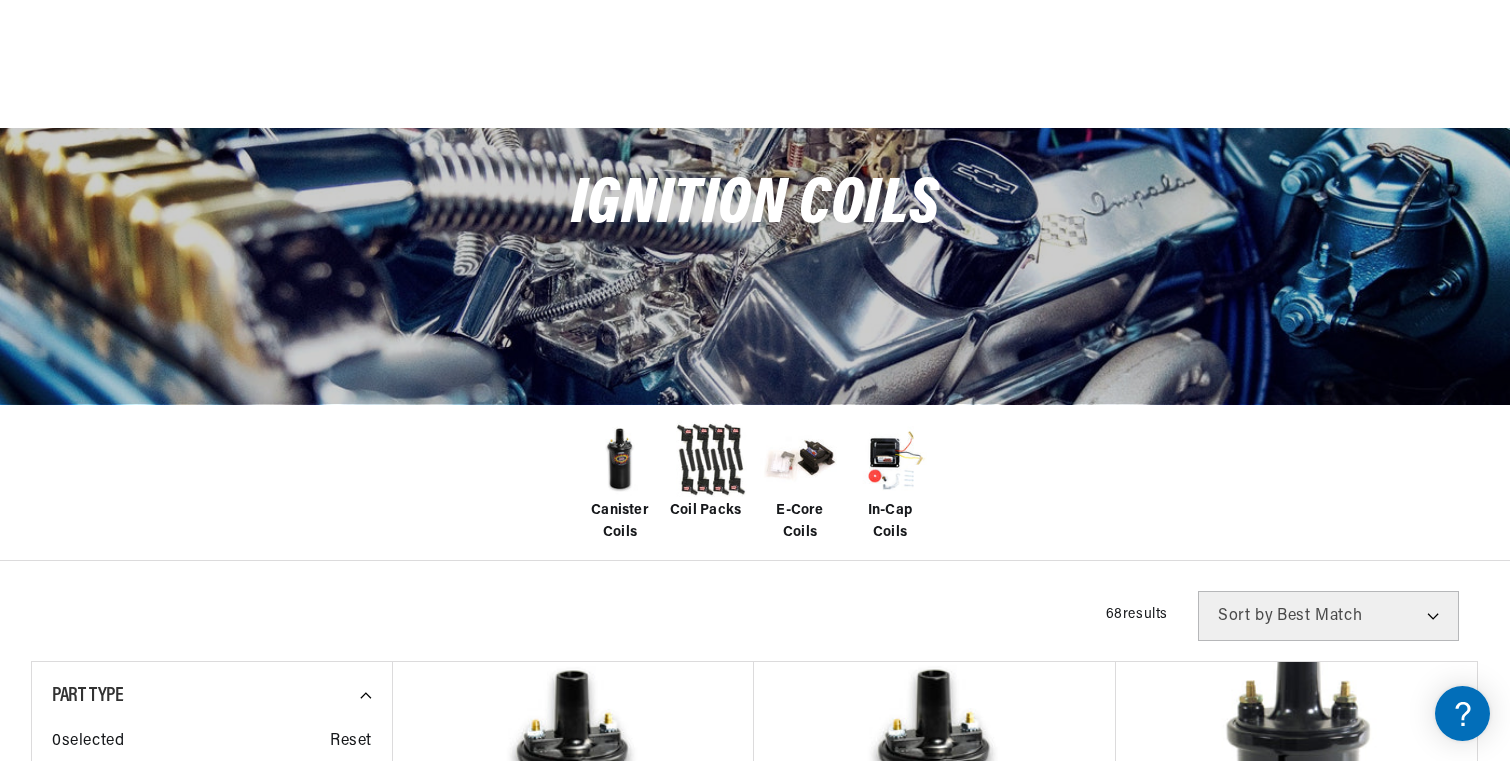 scroll, scrollTop: 318, scrollLeft: 0, axis: vertical 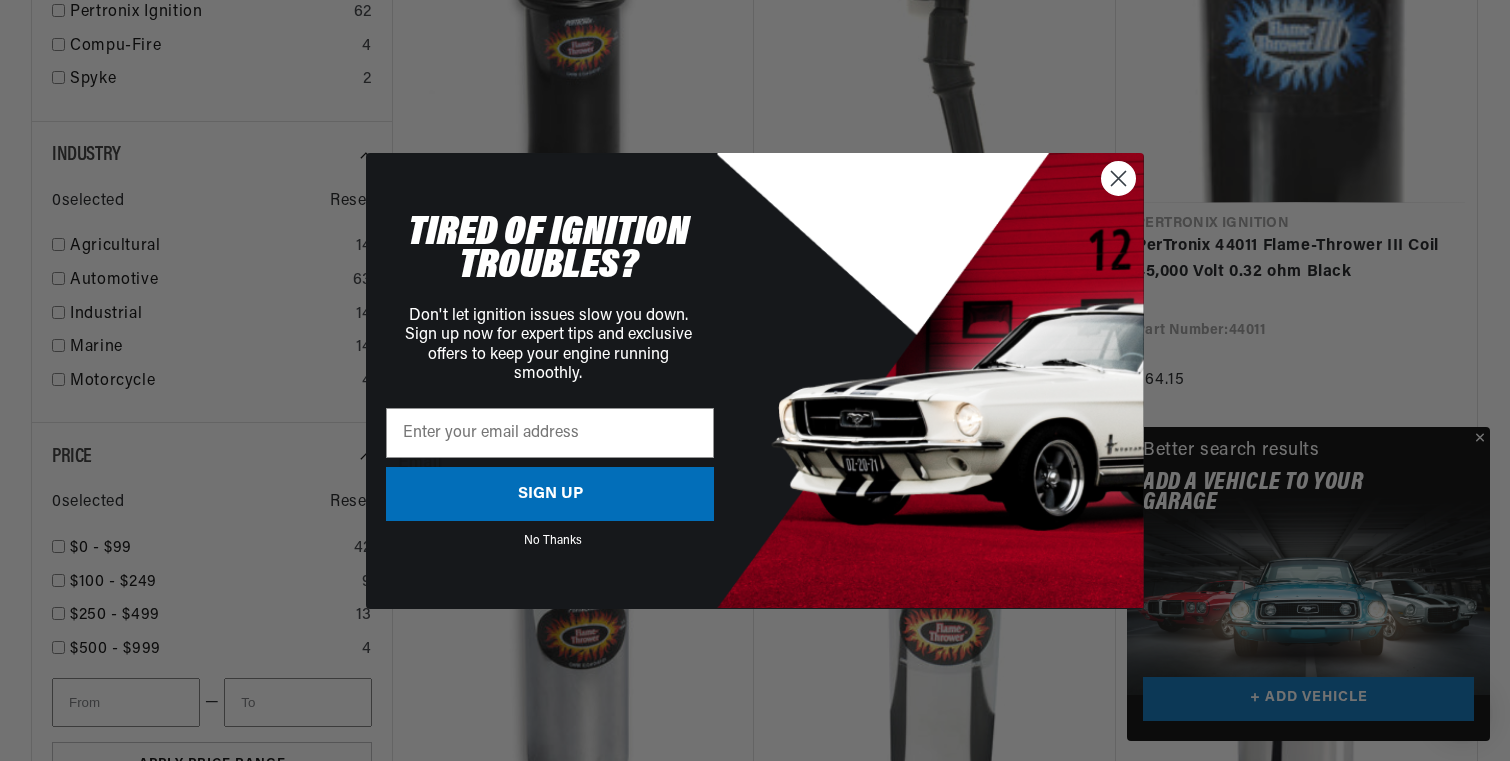click 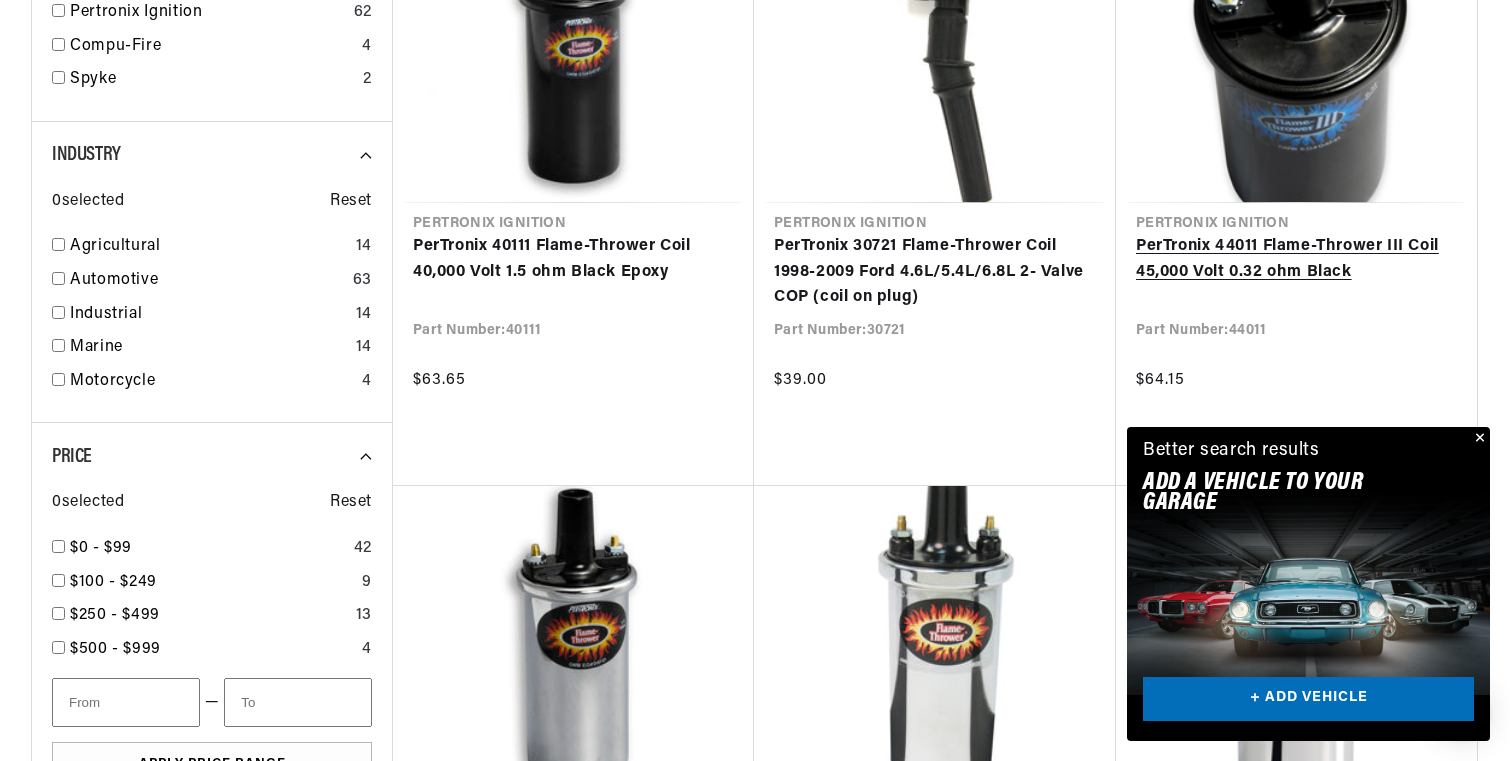 click on "PerTronix 44011 Flame-Thrower III Coil 45,000 Volt 0.32 ohm Black" at bounding box center [1296, 259] 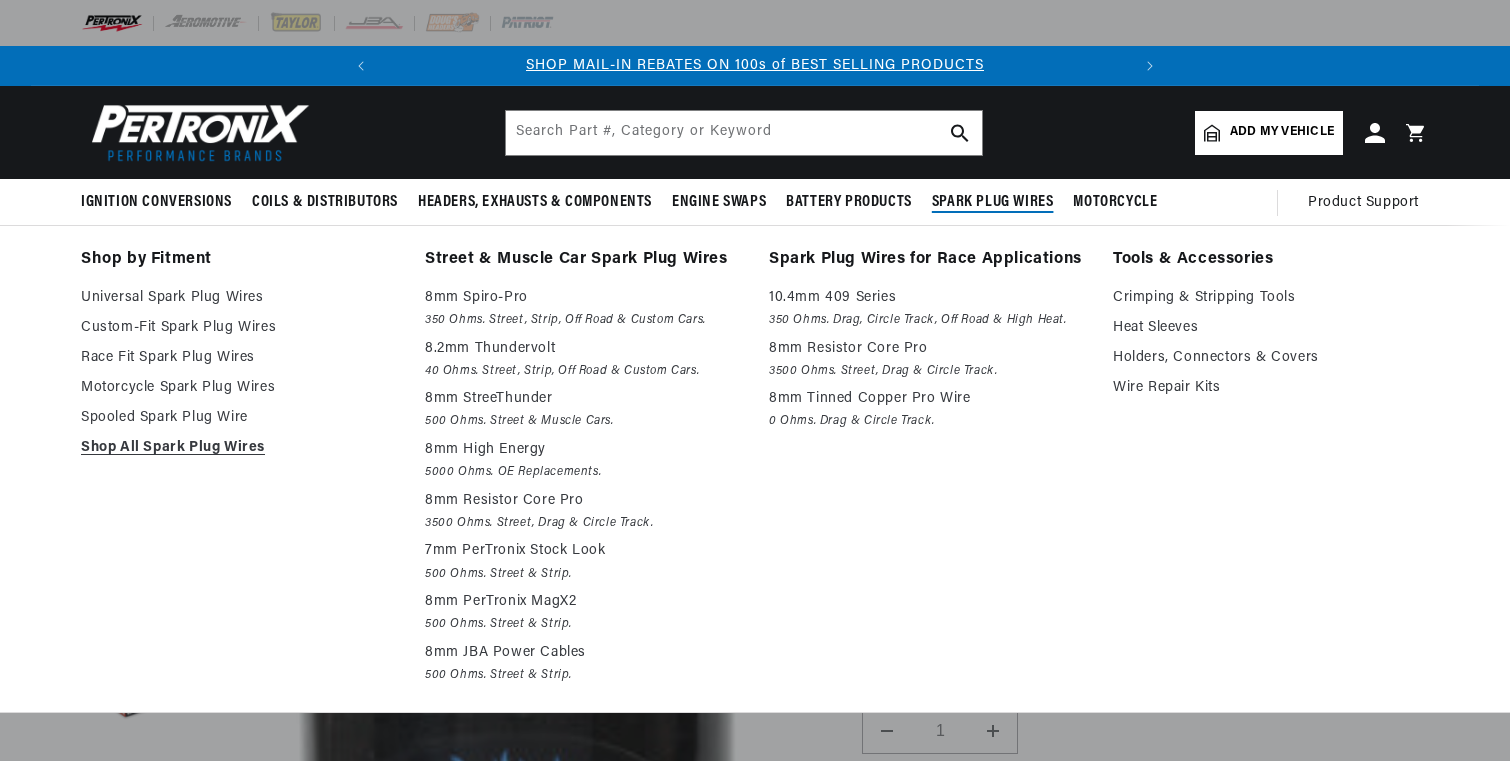 scroll, scrollTop: 0, scrollLeft: 0, axis: both 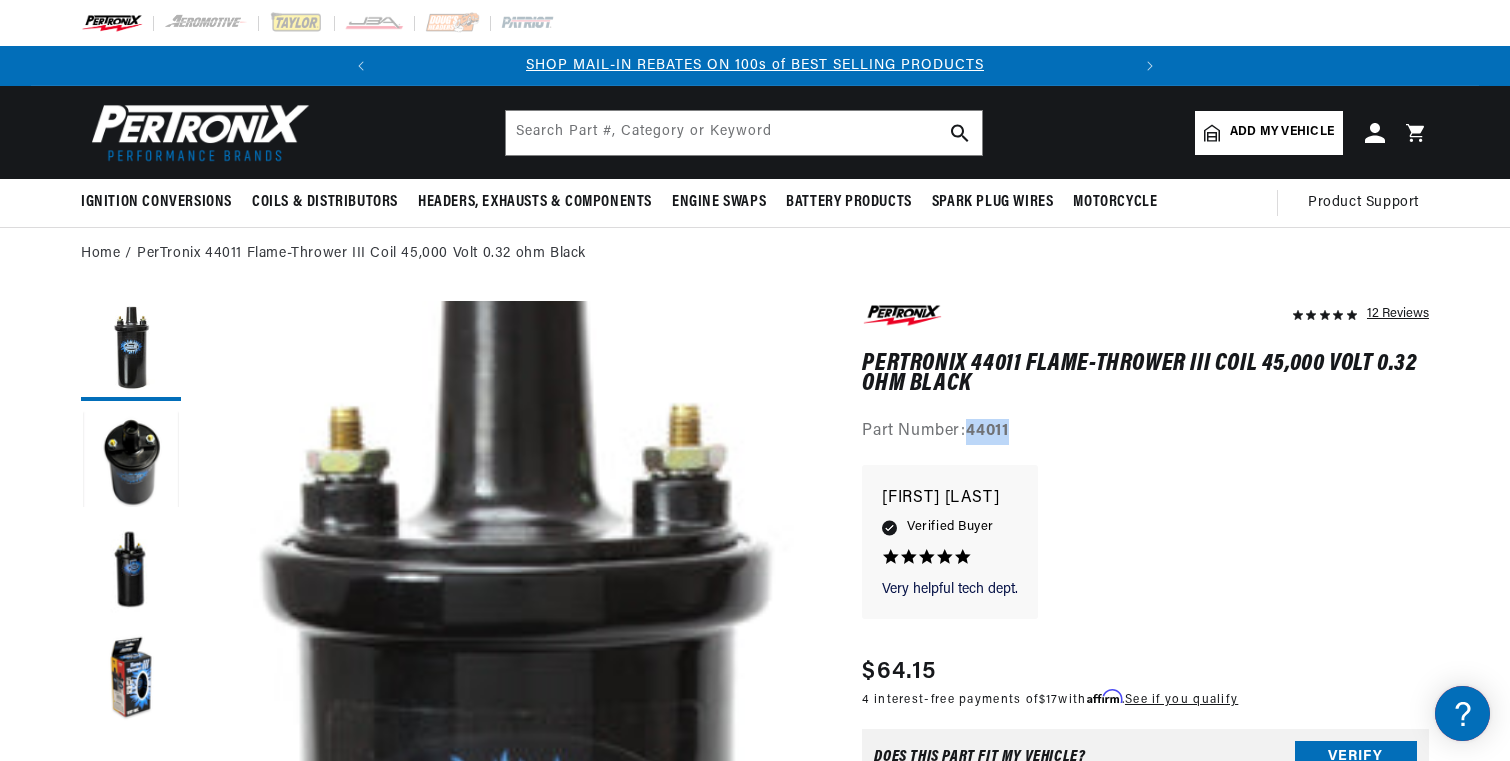 drag, startPoint x: 1034, startPoint y: 439, endPoint x: 973, endPoint y: 435, distance: 61.13101 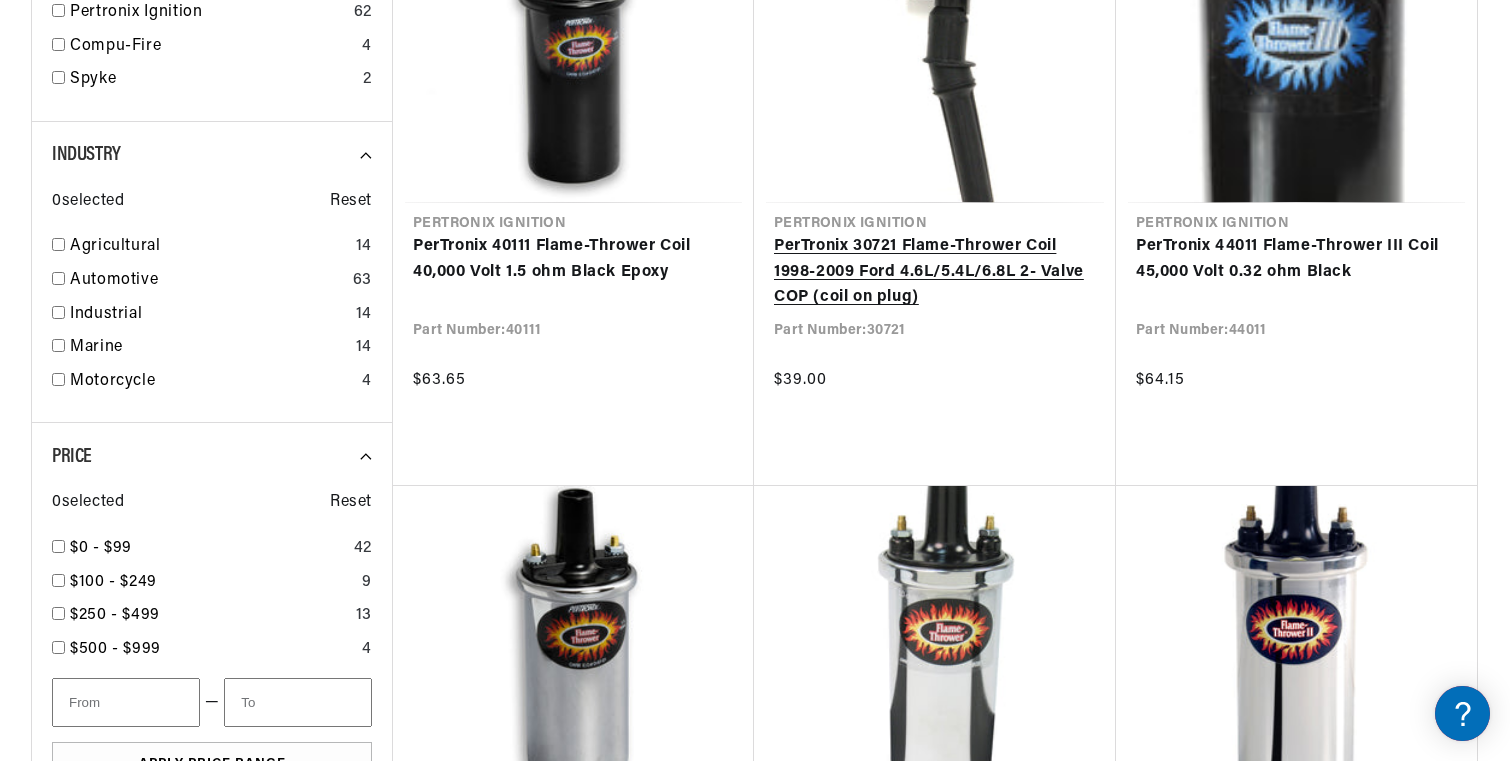 scroll, scrollTop: 0, scrollLeft: 0, axis: both 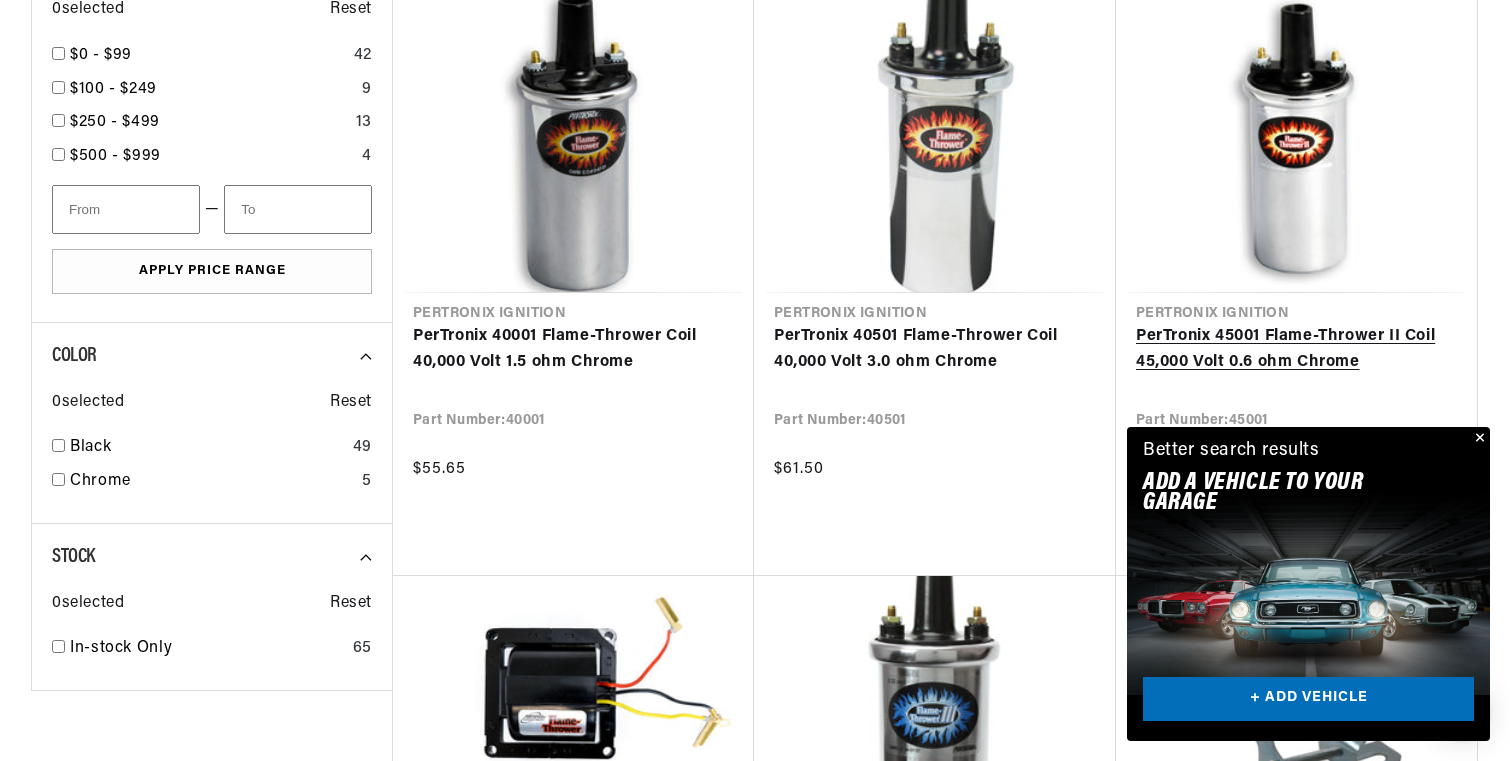click on "PerTronix 45001 Flame-Thrower II Coil 45,000 Volt 0.6 ohm Chrome" at bounding box center (1296, 349) 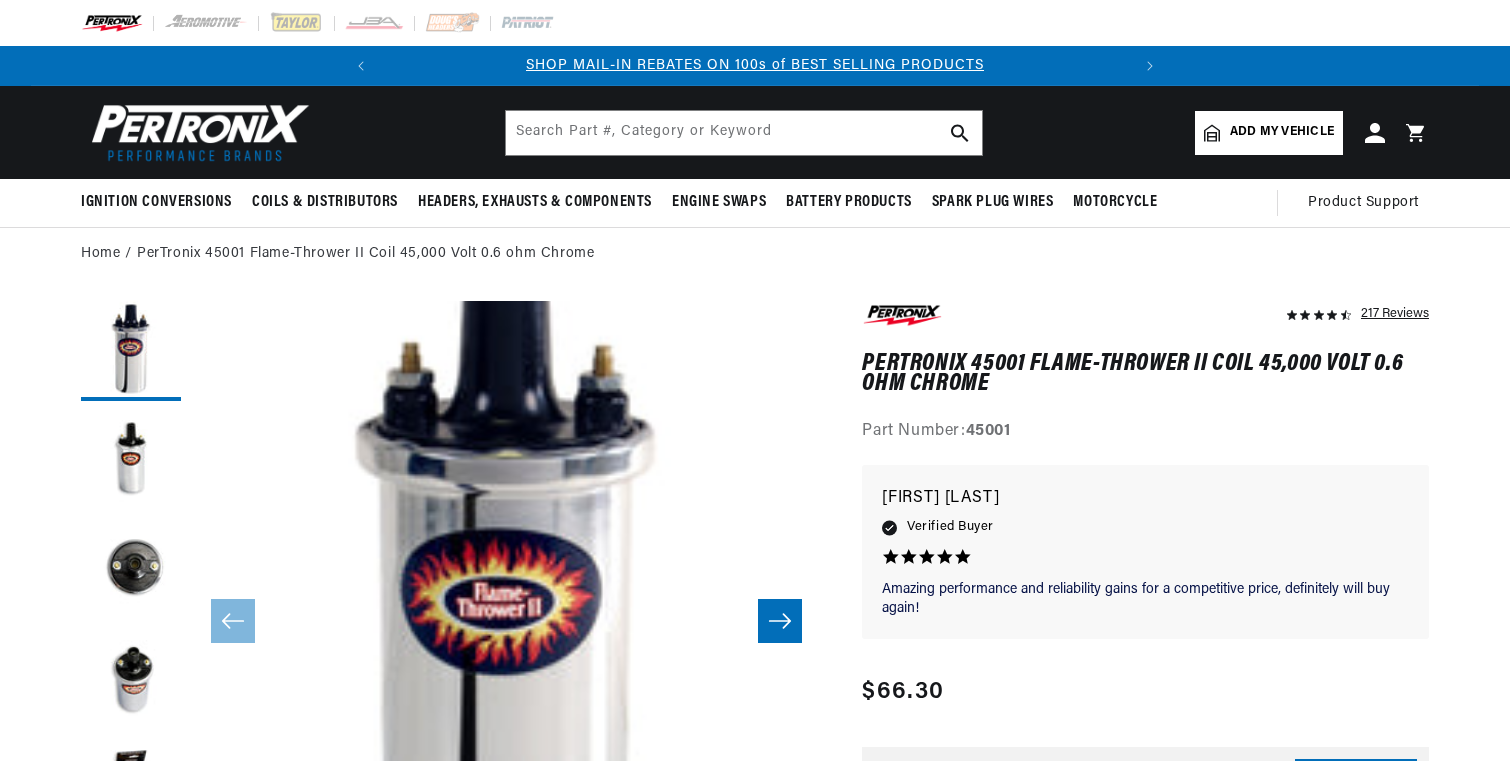 scroll, scrollTop: 48, scrollLeft: 0, axis: vertical 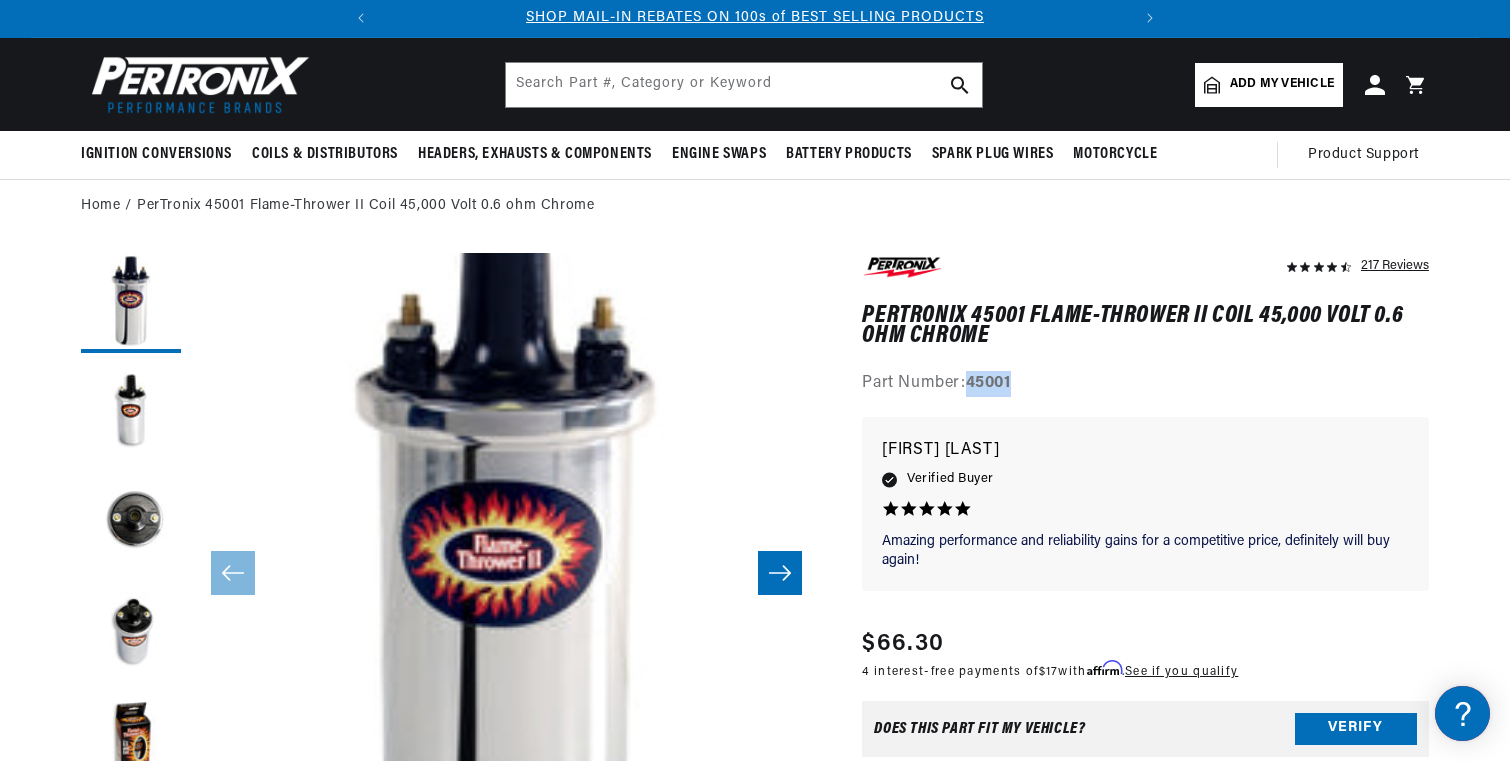 drag, startPoint x: 1047, startPoint y: 369, endPoint x: 973, endPoint y: 380, distance: 74.8131 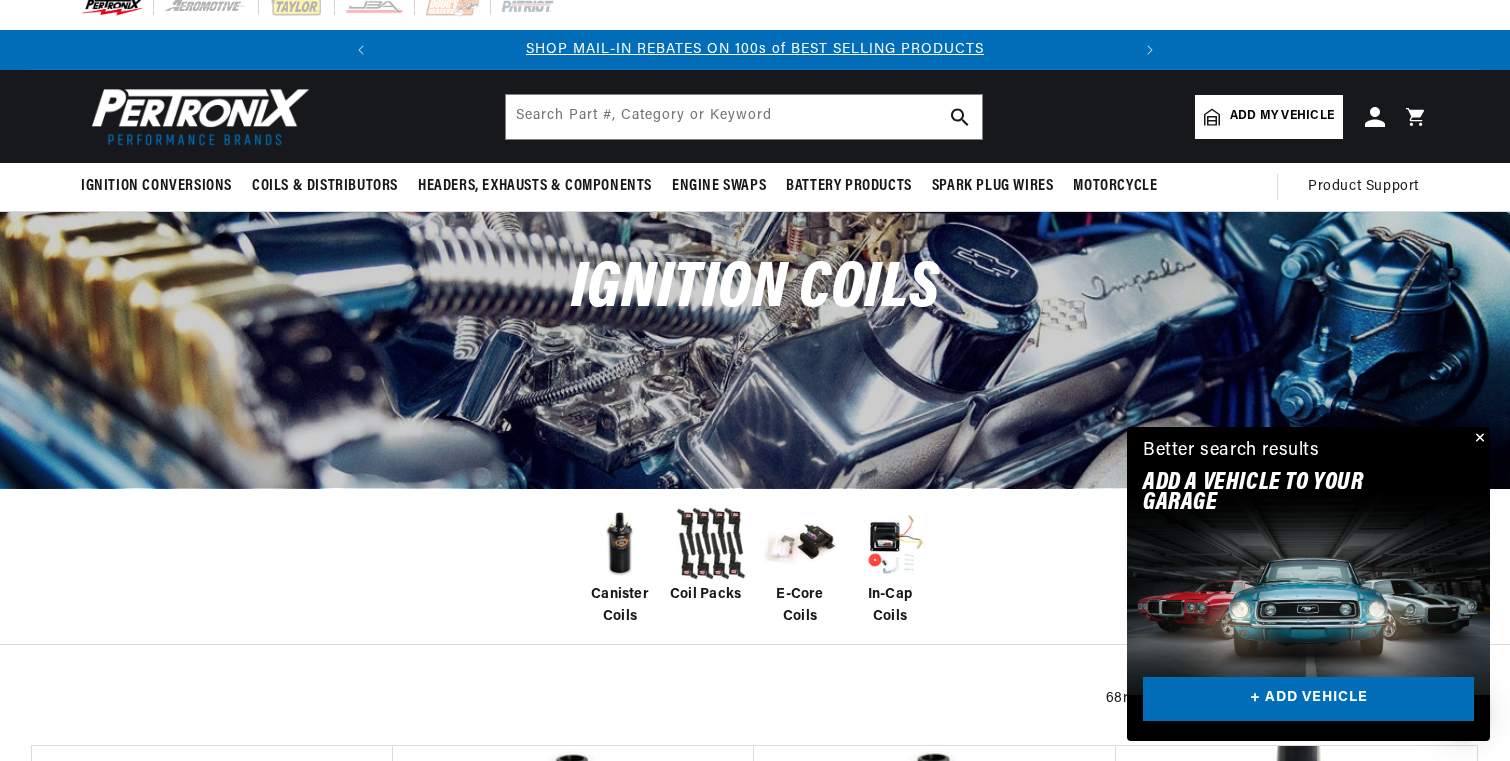 scroll, scrollTop: 120, scrollLeft: 0, axis: vertical 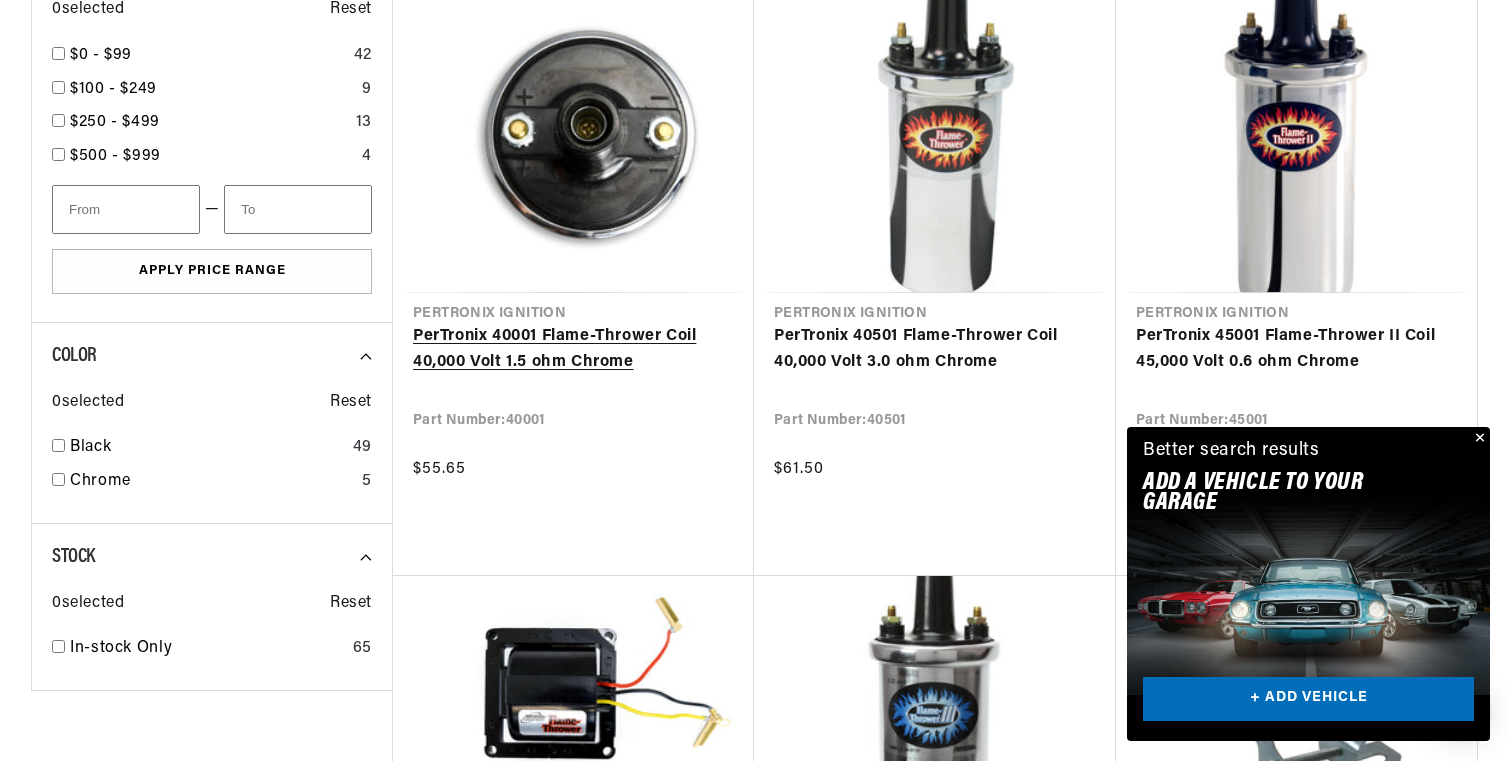 click on "PerTronix 40001 Flame-Thrower Coil 40,000 Volt 1.5 ohm Chrome" at bounding box center [573, 349] 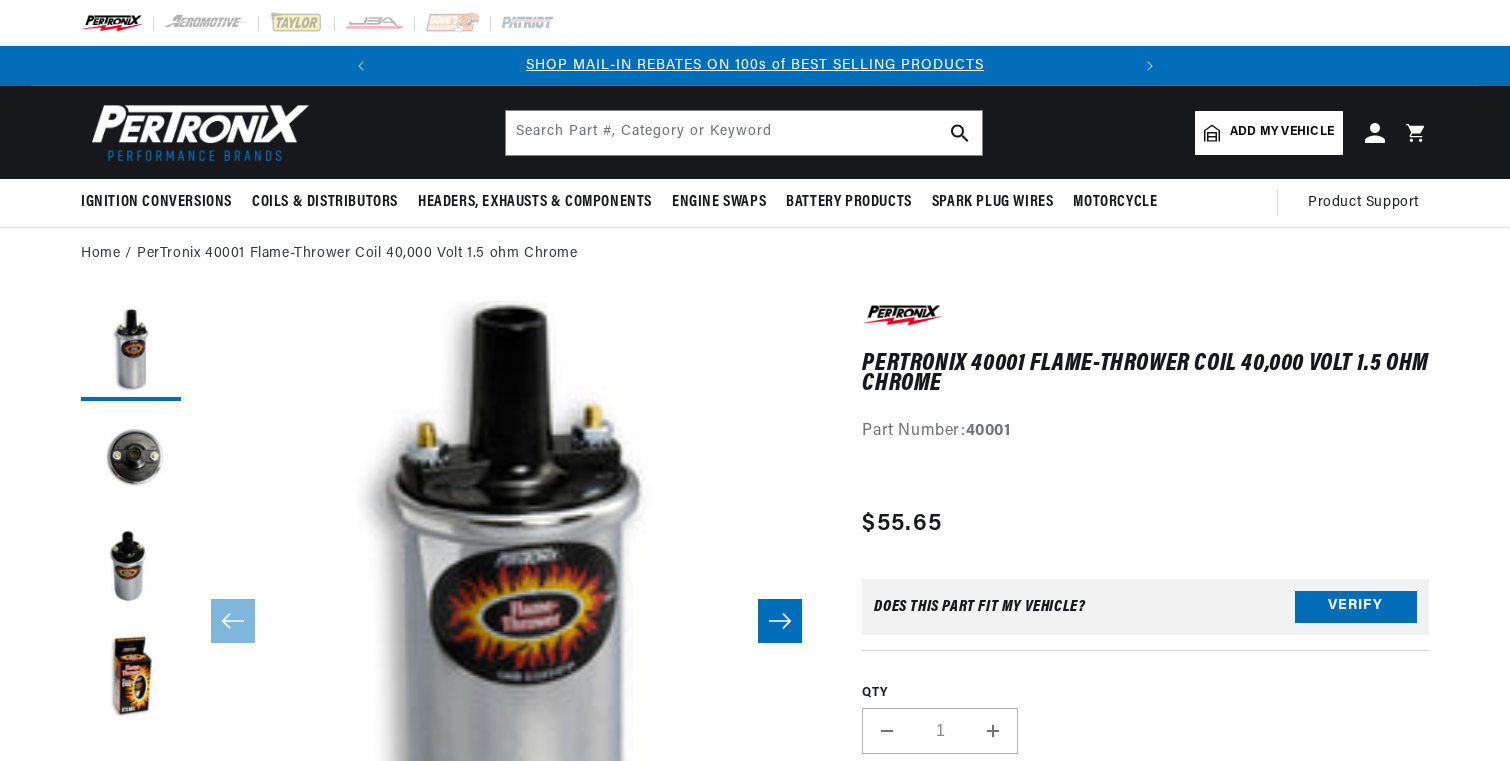 scroll, scrollTop: 0, scrollLeft: 0, axis: both 